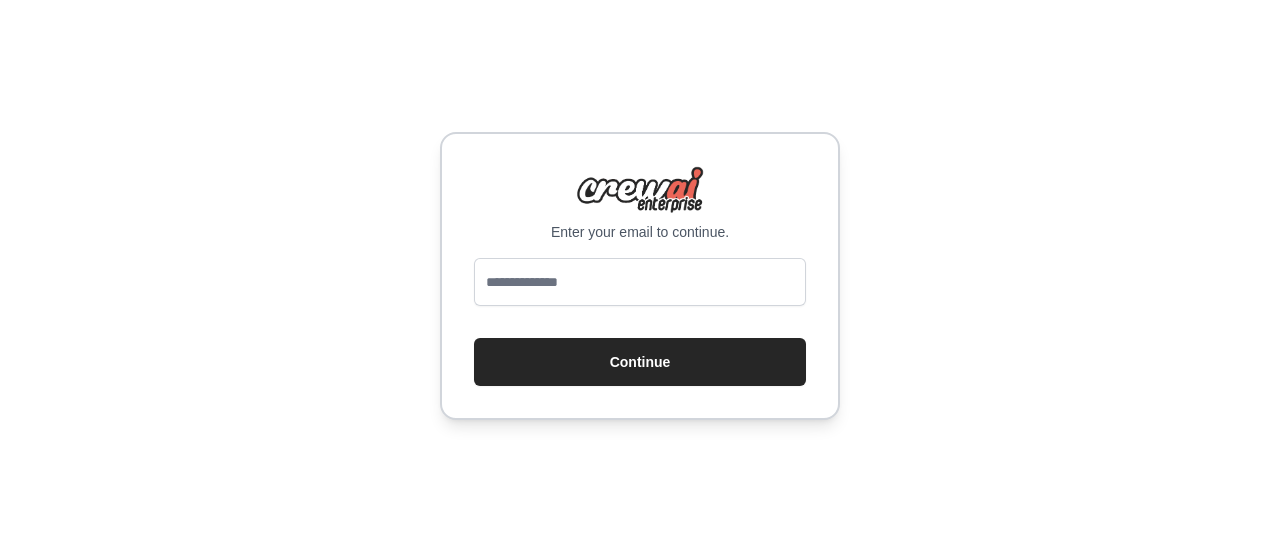 scroll, scrollTop: 0, scrollLeft: 0, axis: both 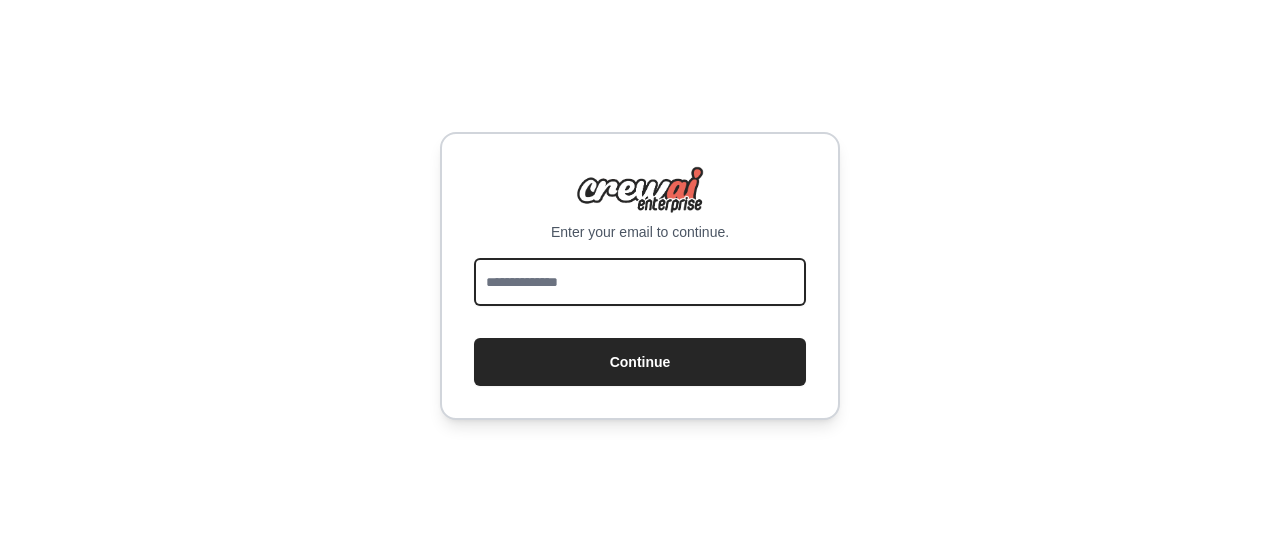 click at bounding box center (640, 282) 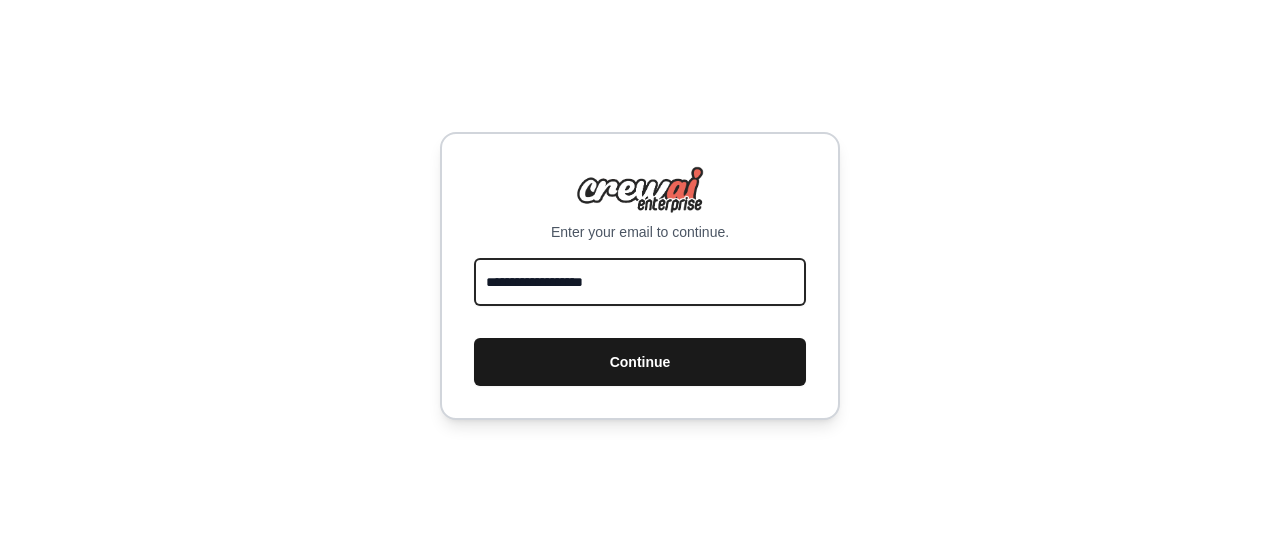 type on "**********" 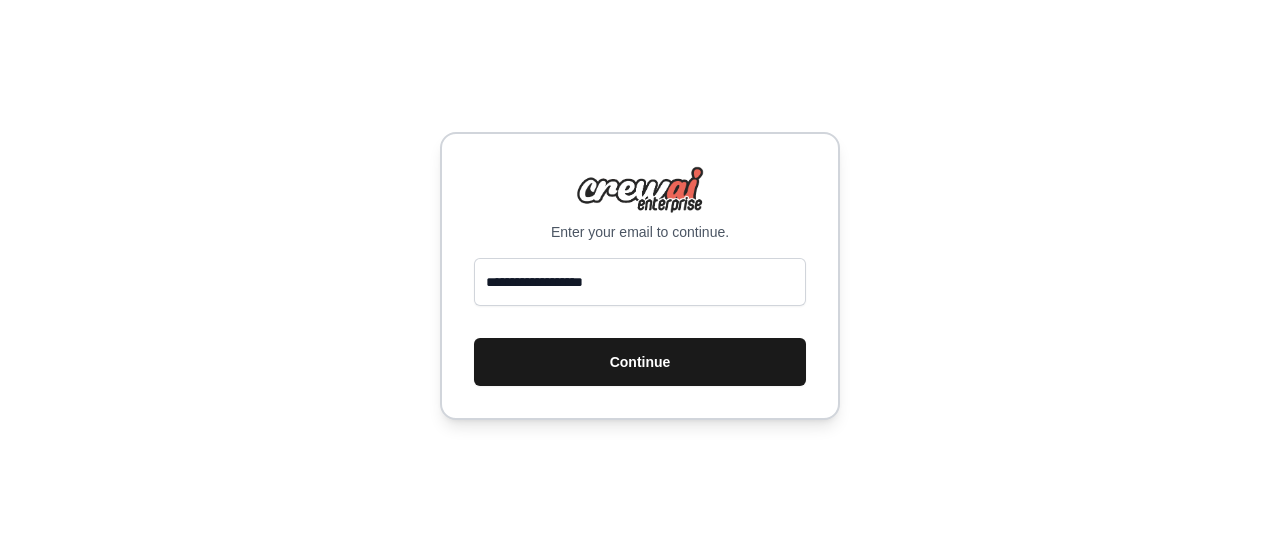 click on "Continue" at bounding box center [640, 362] 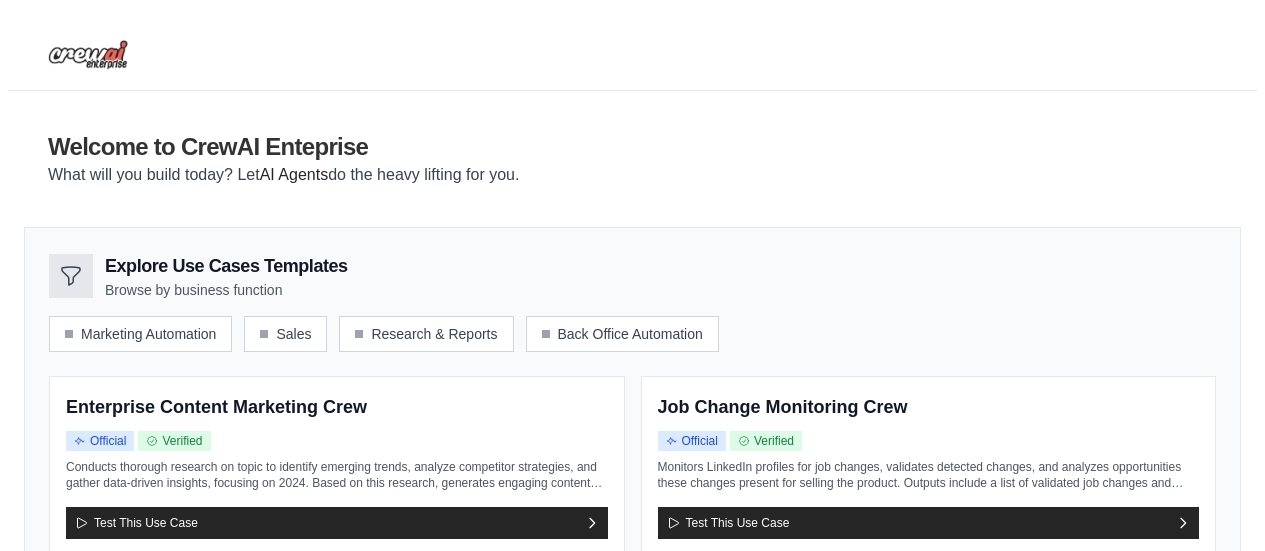 scroll, scrollTop: 0, scrollLeft: 0, axis: both 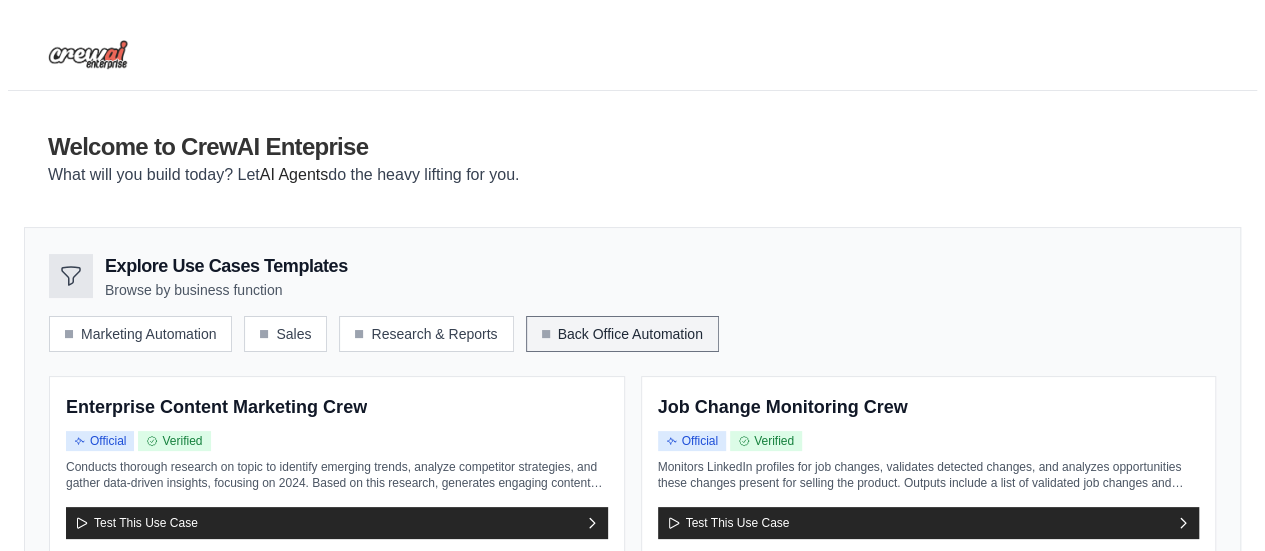 click on "Back Office Automation" at bounding box center (622, 334) 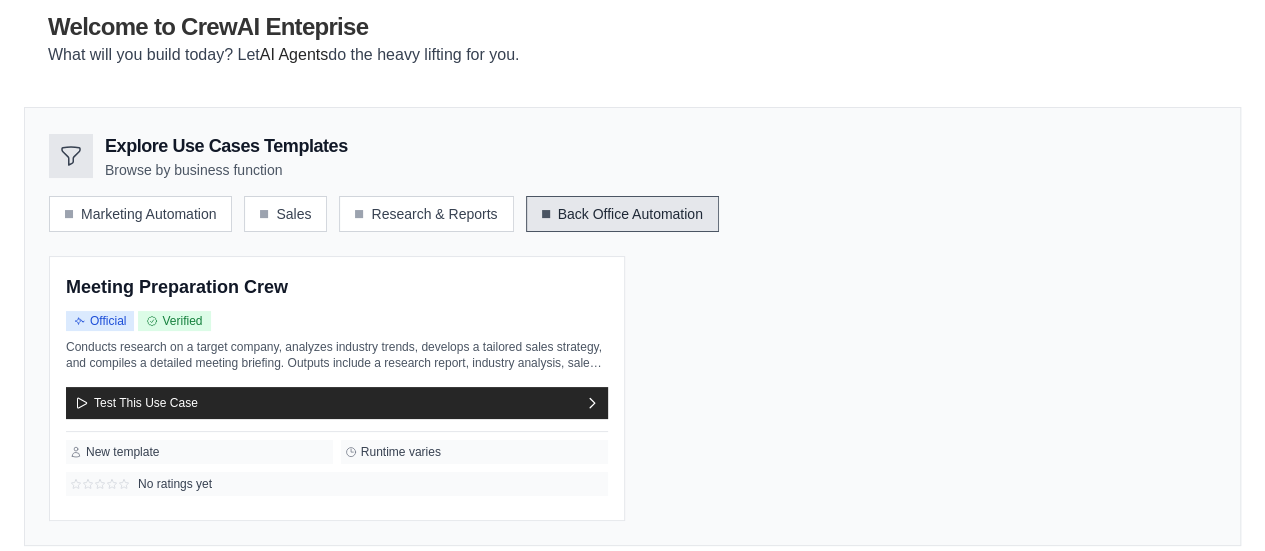 scroll, scrollTop: 200, scrollLeft: 0, axis: vertical 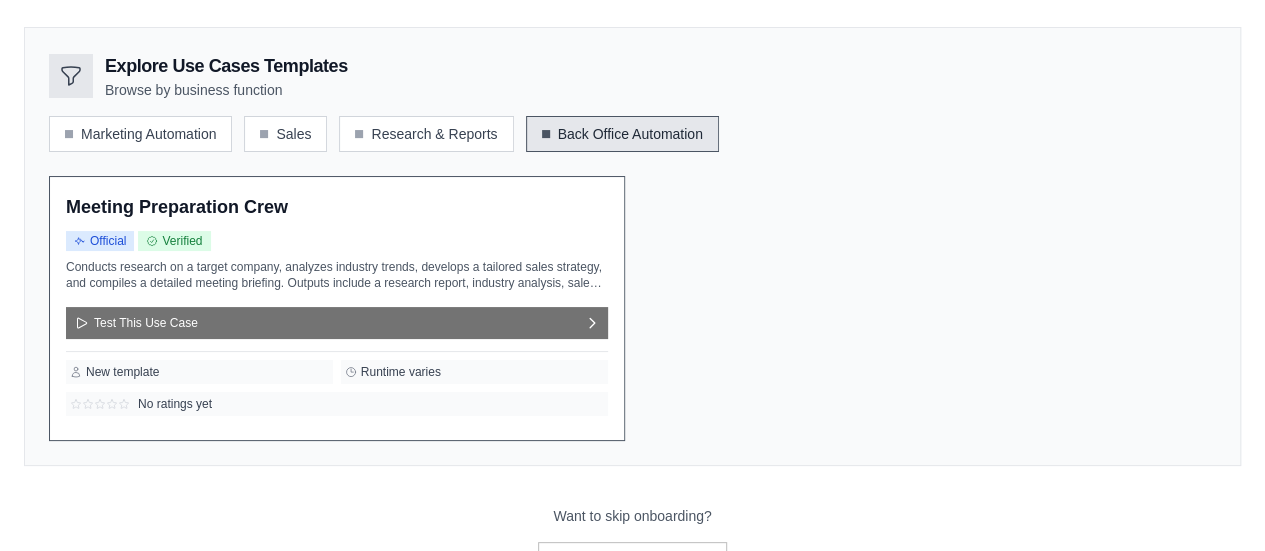 click on "Test This Use Case" at bounding box center (337, 323) 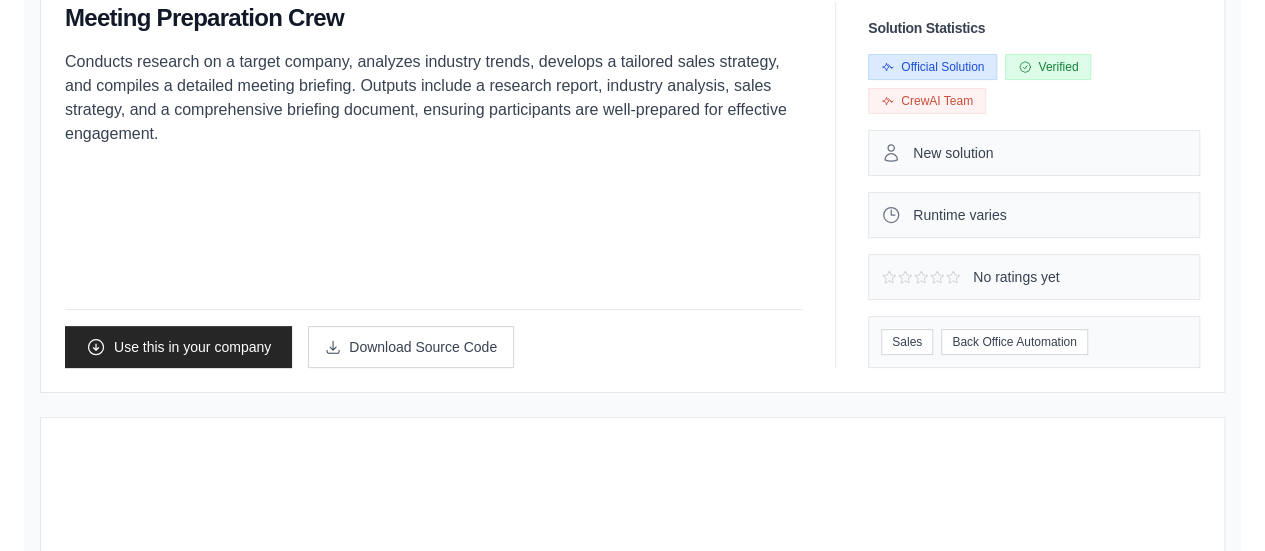 scroll, scrollTop: 0, scrollLeft: 0, axis: both 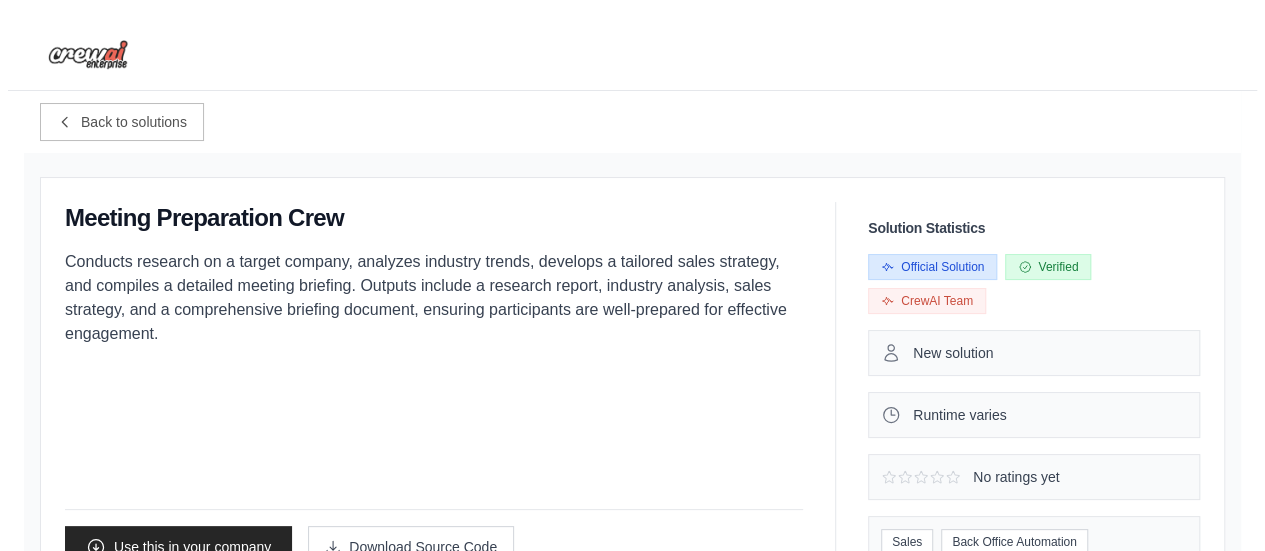 click on "New solution" at bounding box center [1034, 353] 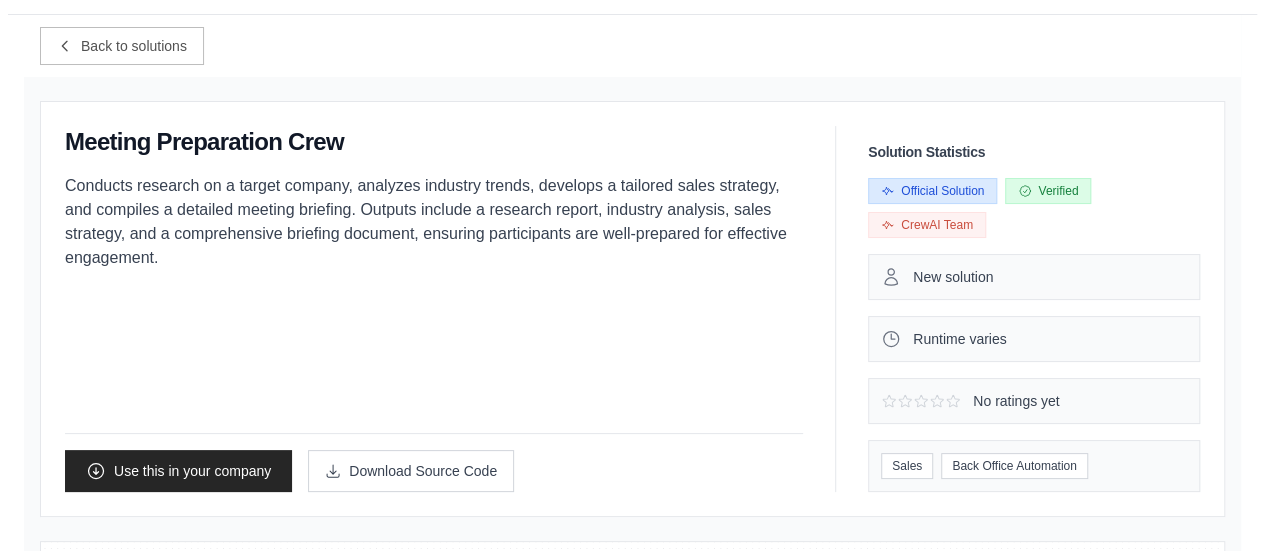 scroll, scrollTop: 0, scrollLeft: 0, axis: both 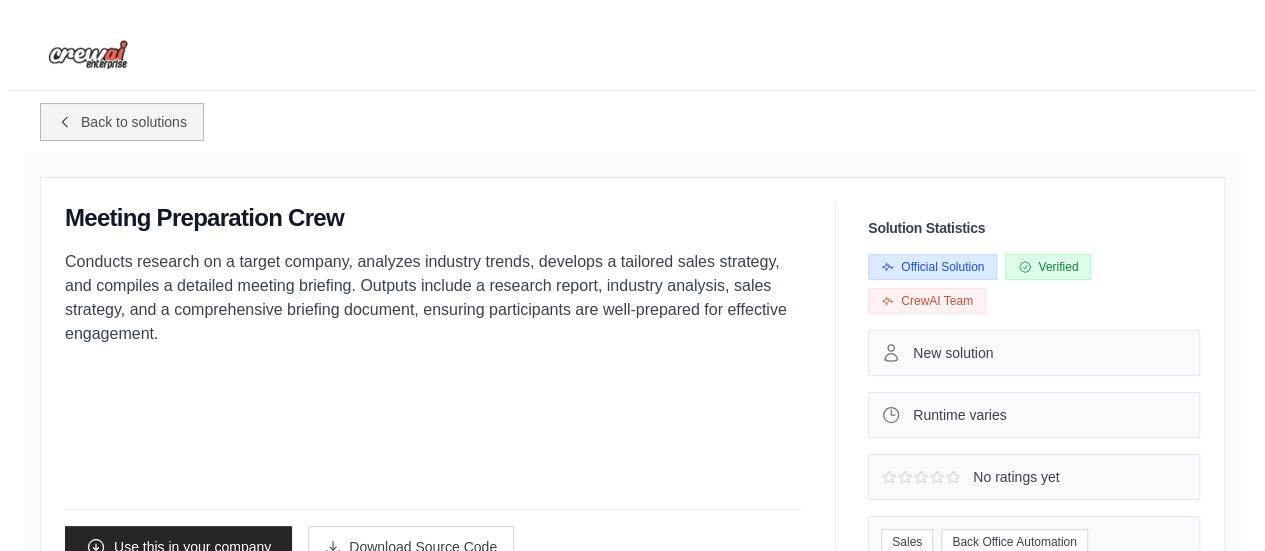 click on "Back to solutions" at bounding box center (134, 122) 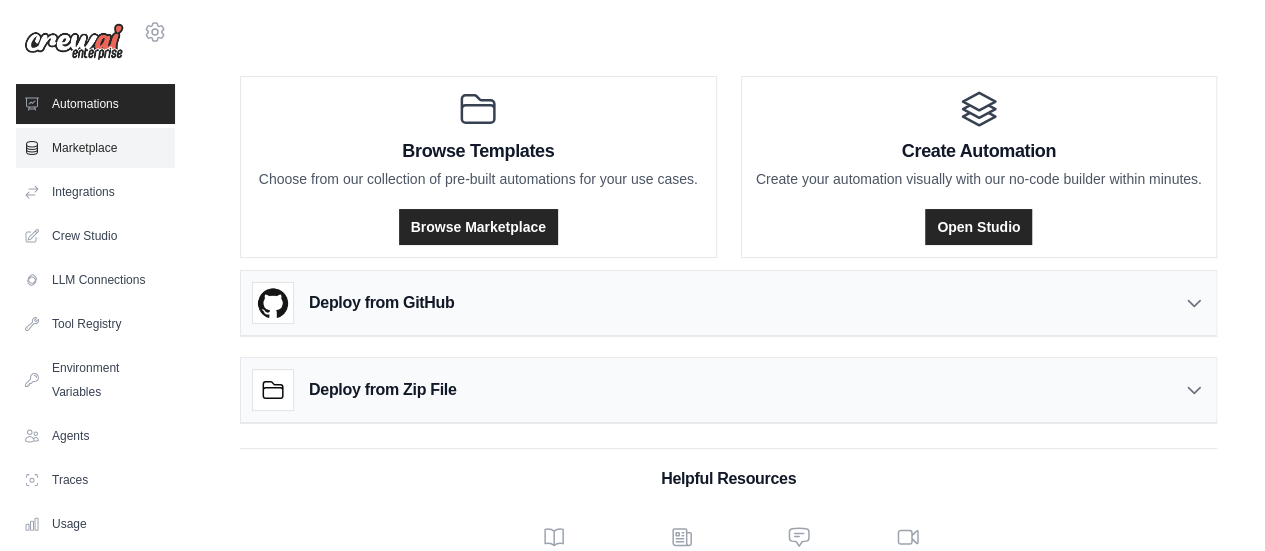 click on "Marketplace" at bounding box center [95, 148] 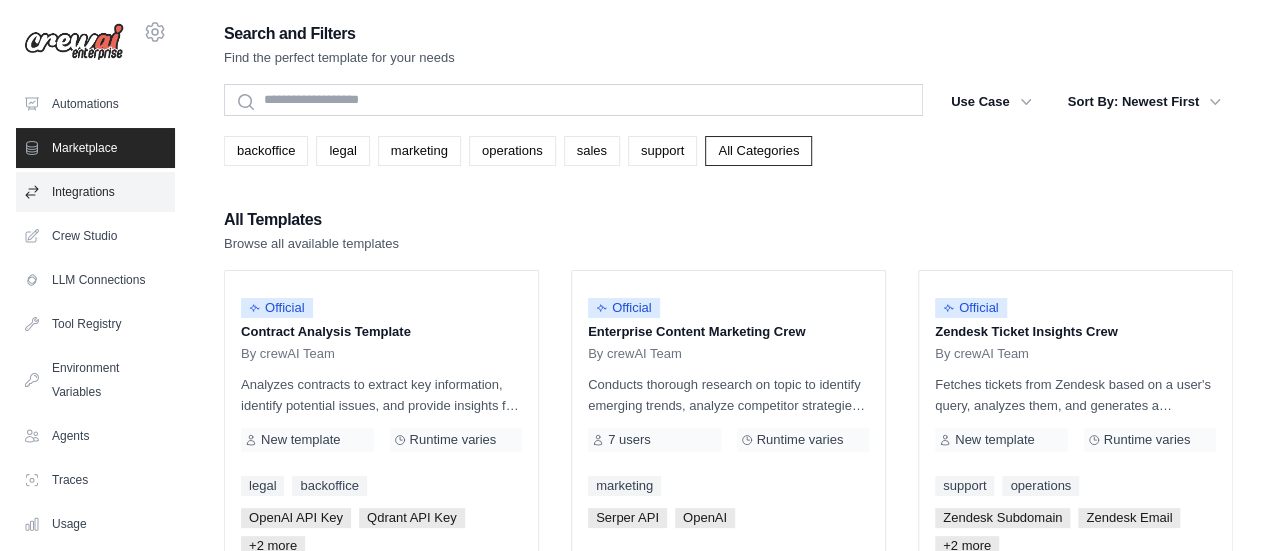 click on "Integrations" at bounding box center [95, 192] 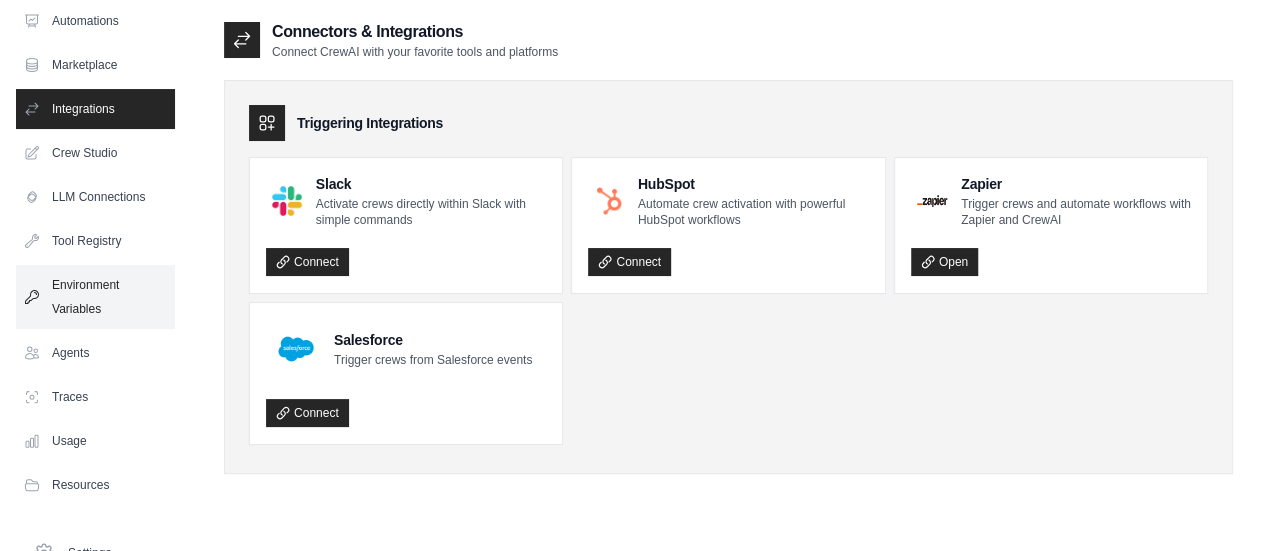 scroll, scrollTop: 166, scrollLeft: 0, axis: vertical 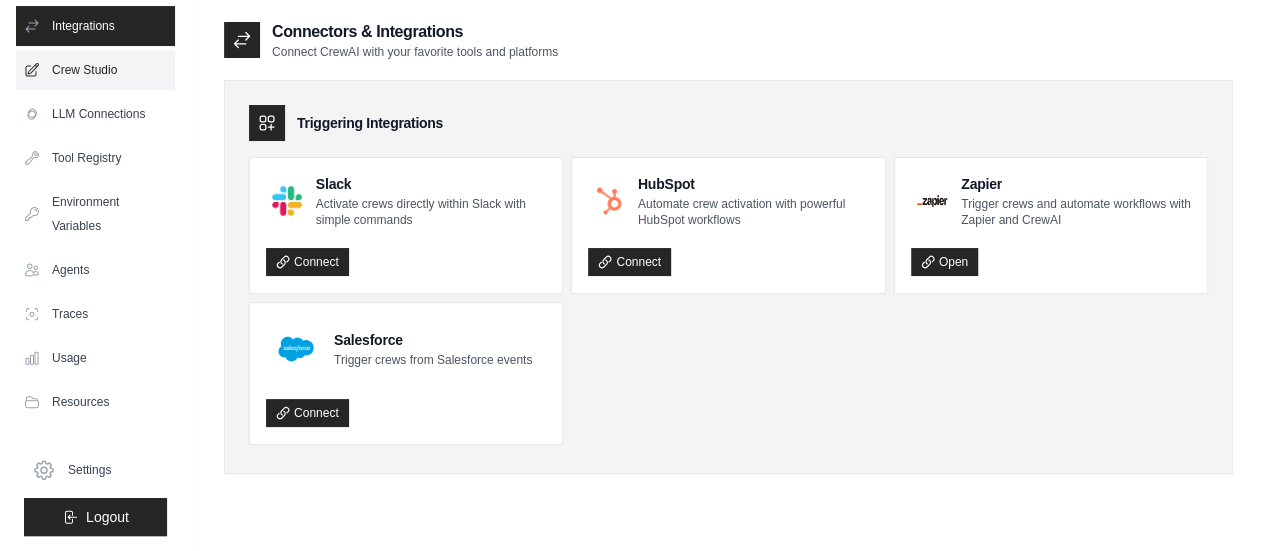 click on "Crew Studio" at bounding box center [95, 70] 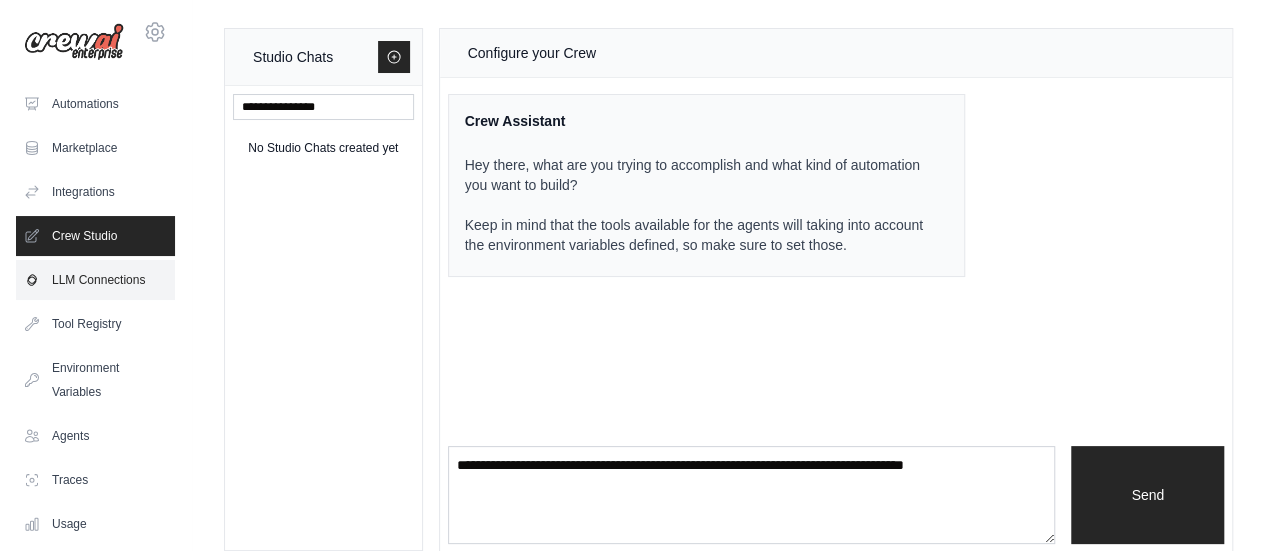 click on "LLM Connections" at bounding box center (95, 280) 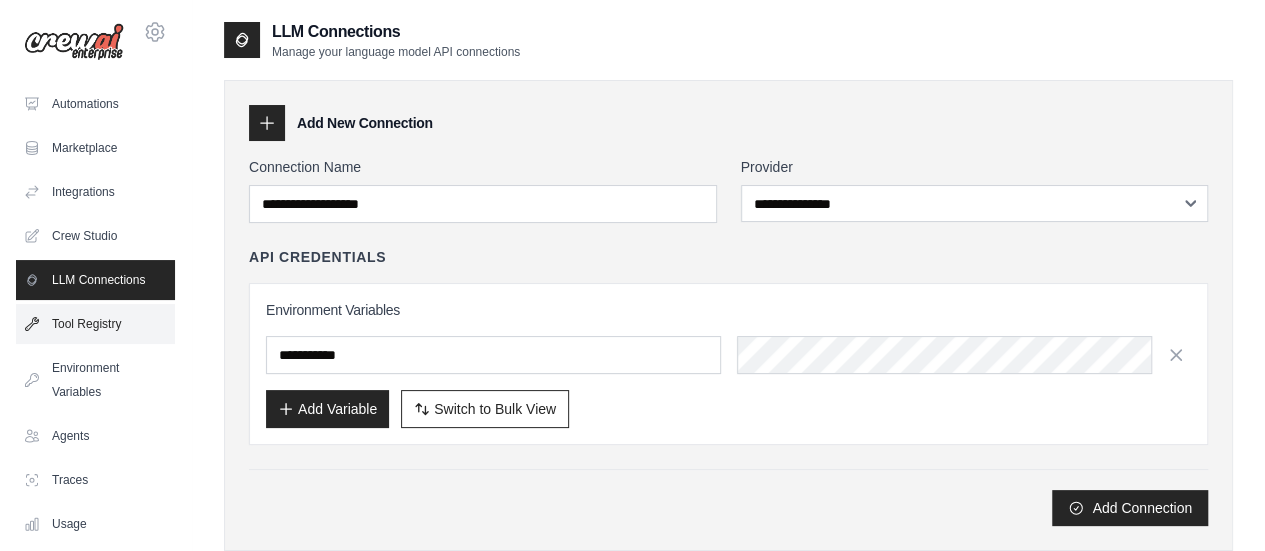 click on "Tool Registry" at bounding box center [95, 324] 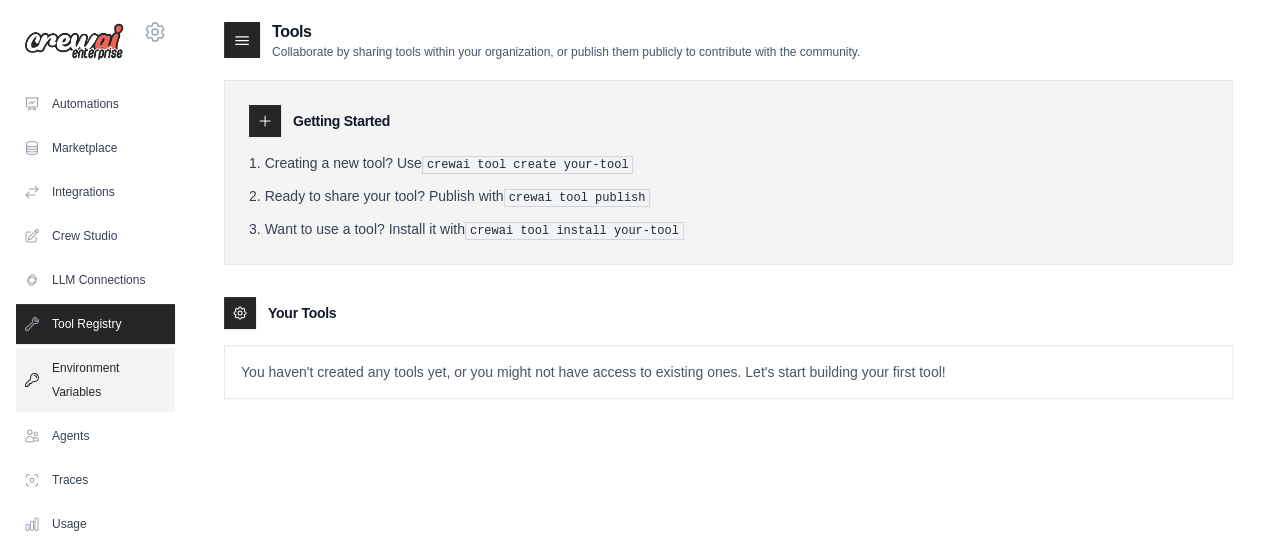 click on "Environment Variables" at bounding box center (95, 380) 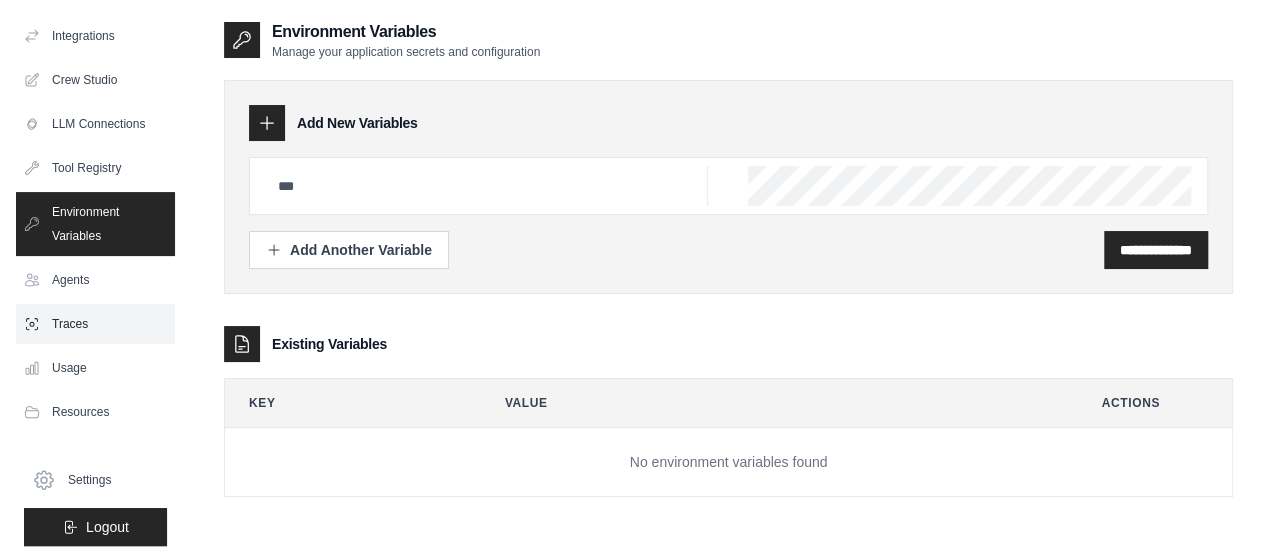 scroll, scrollTop: 166, scrollLeft: 0, axis: vertical 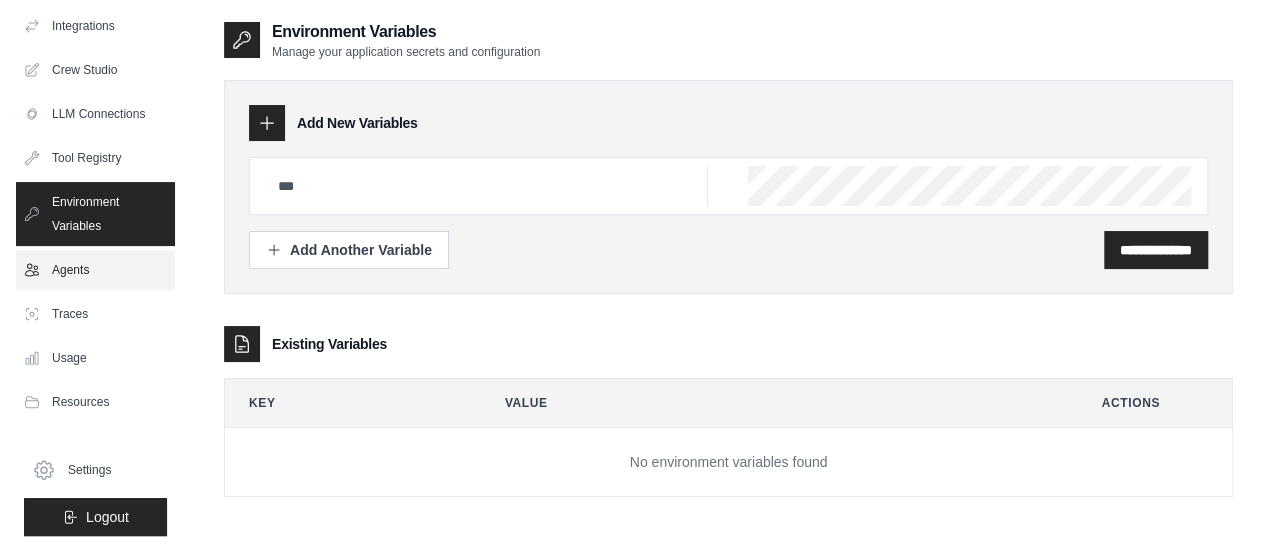 click on "Agents" at bounding box center (95, 270) 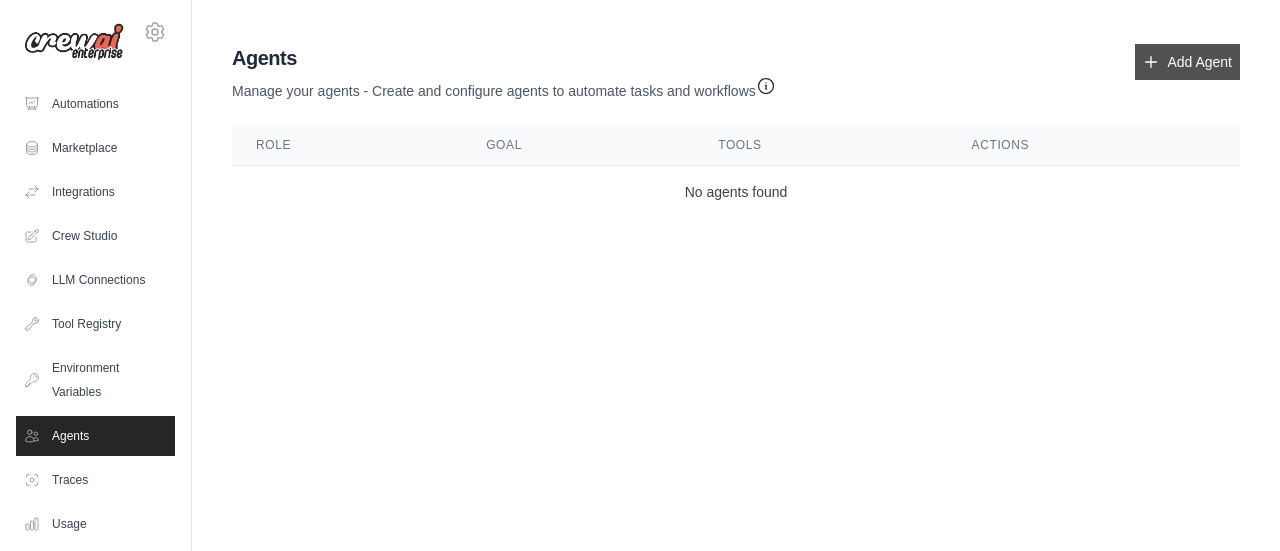 click on "Add Agent" at bounding box center [1187, 62] 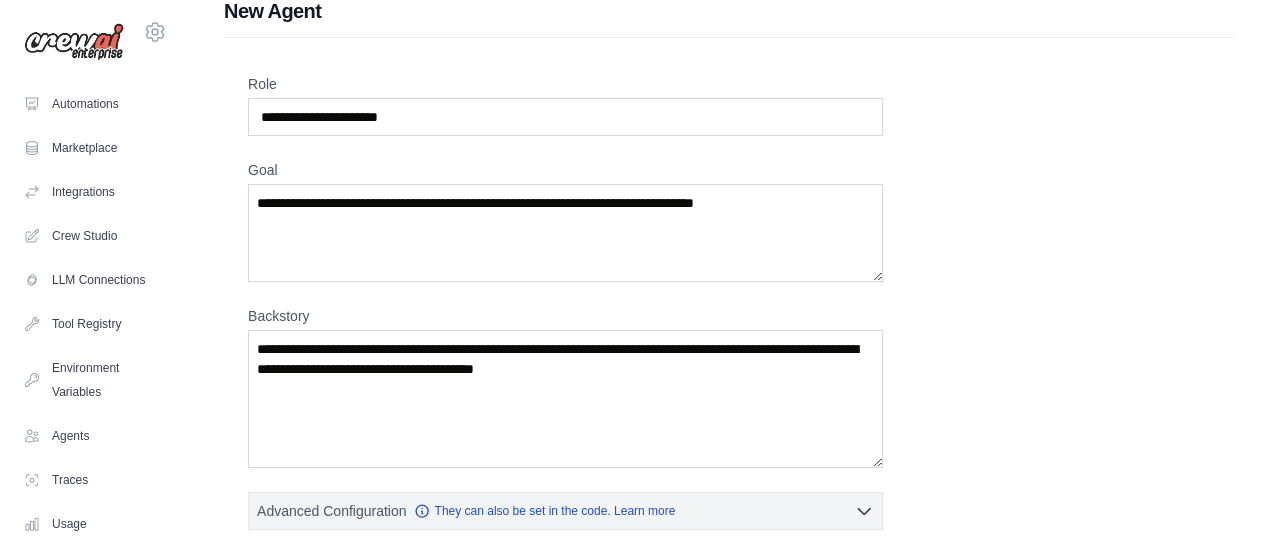 scroll, scrollTop: 0, scrollLeft: 0, axis: both 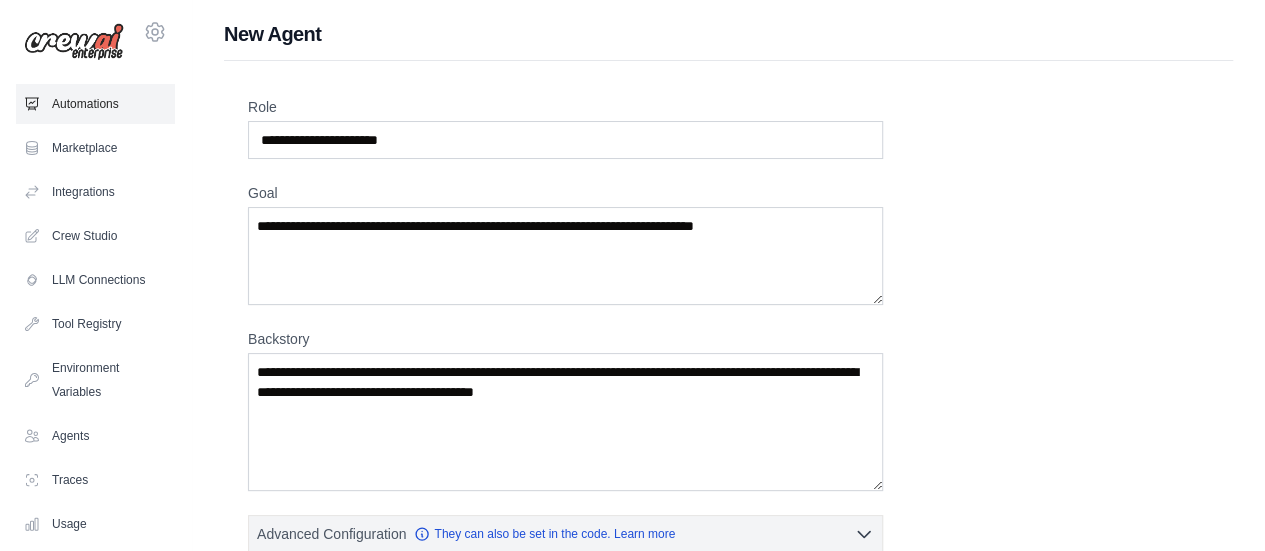 click on "Automations" at bounding box center (95, 104) 